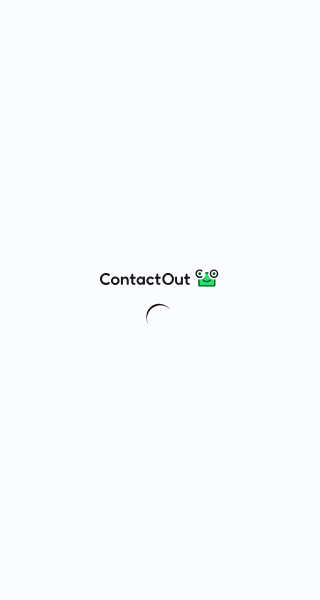 scroll, scrollTop: 0, scrollLeft: 0, axis: both 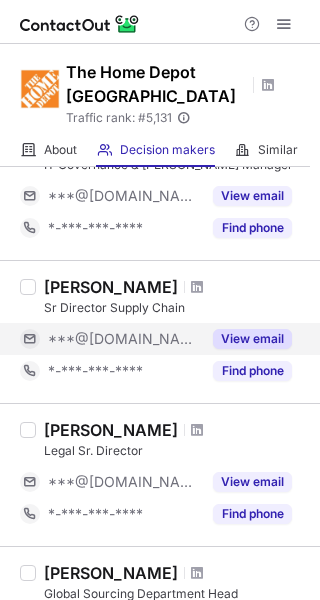 click on "View email" at bounding box center (252, 339) 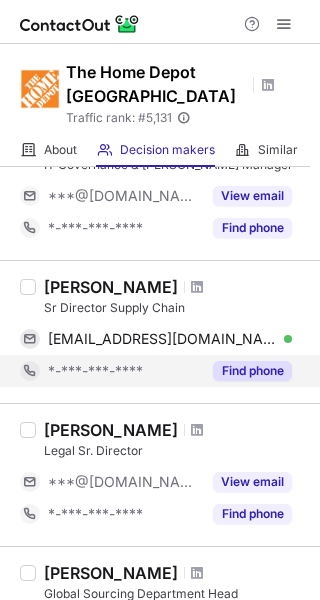 click on "Find phone" at bounding box center (252, 371) 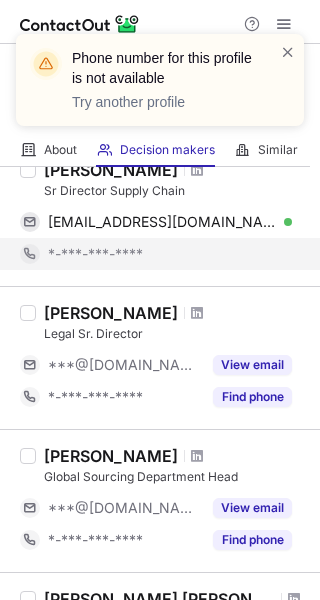 scroll, scrollTop: 640, scrollLeft: 0, axis: vertical 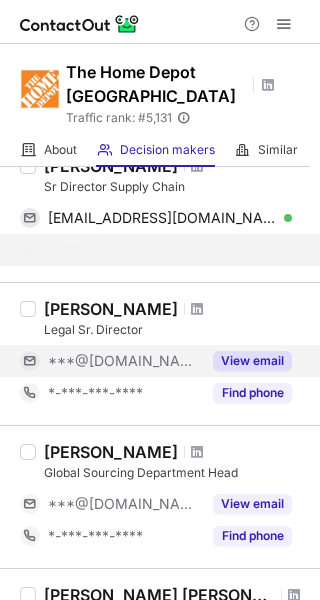 click on "View email" at bounding box center (252, 361) 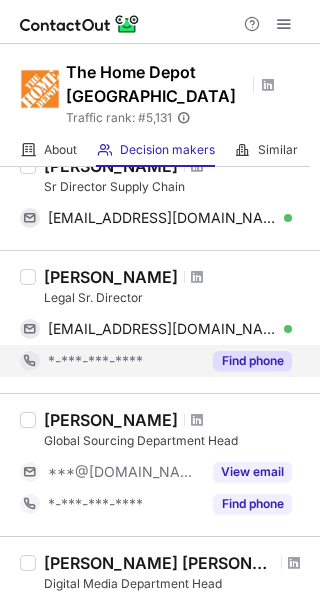click on "Find phone" at bounding box center [252, 361] 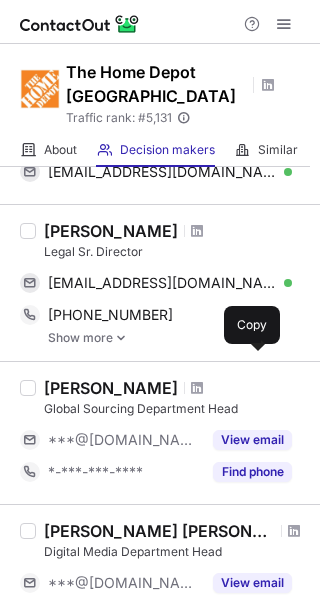 scroll, scrollTop: 690, scrollLeft: 0, axis: vertical 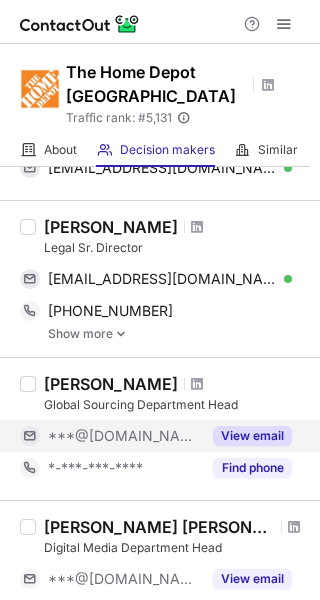 click on "View email" at bounding box center (252, 436) 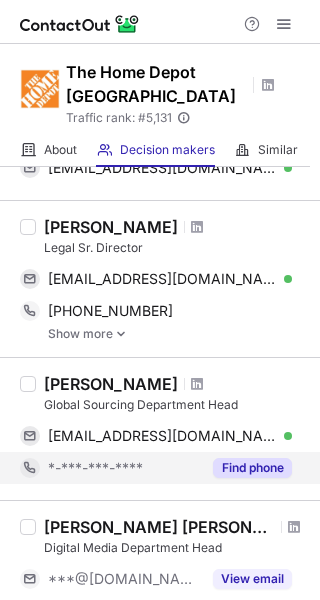 click on "Find phone" at bounding box center [252, 468] 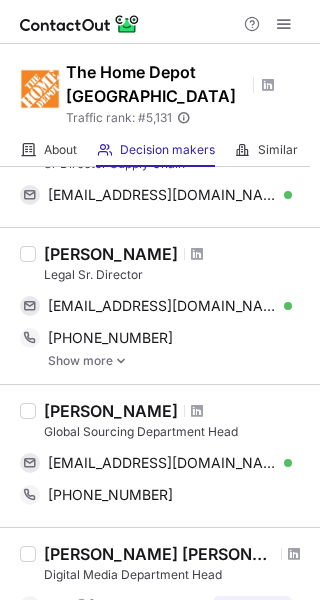scroll, scrollTop: 665, scrollLeft: 0, axis: vertical 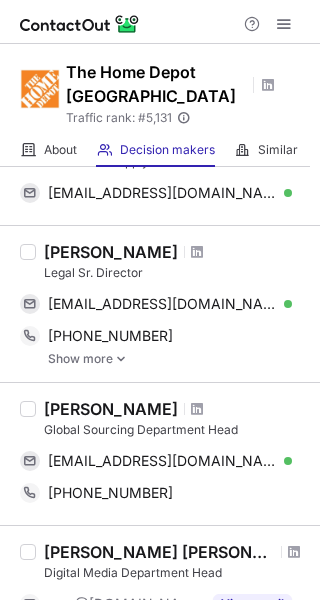 drag, startPoint x: 216, startPoint y: 408, endPoint x: 47, endPoint y: 409, distance: 169.00296 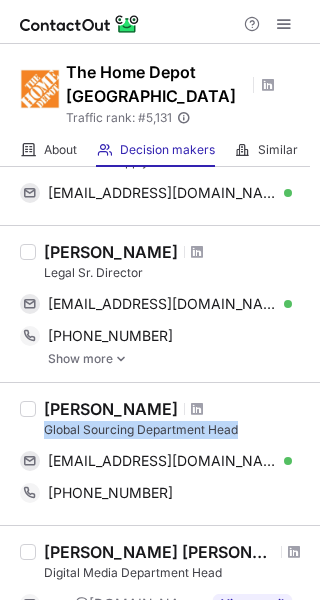 drag, startPoint x: 262, startPoint y: 432, endPoint x: 47, endPoint y: 431, distance: 215.00232 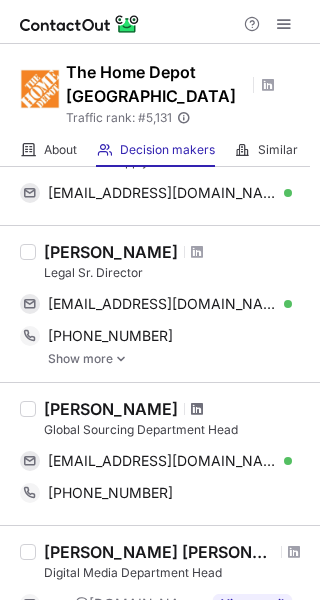 click at bounding box center (197, 409) 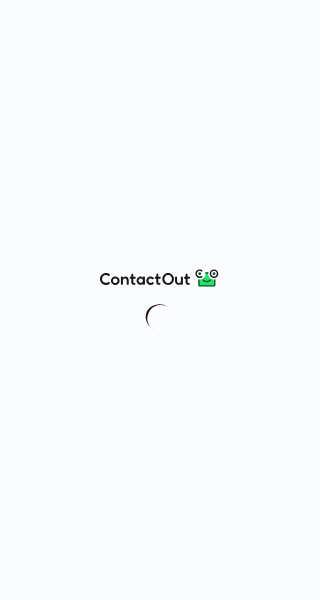 scroll, scrollTop: 0, scrollLeft: 0, axis: both 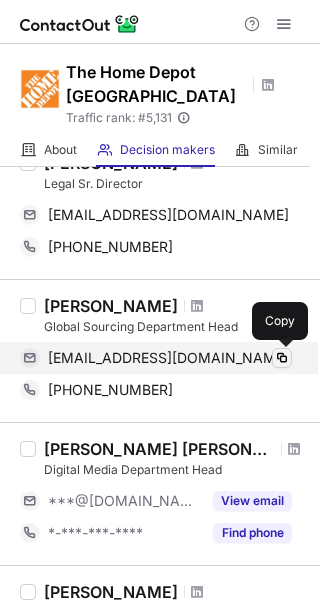 click at bounding box center (282, 358) 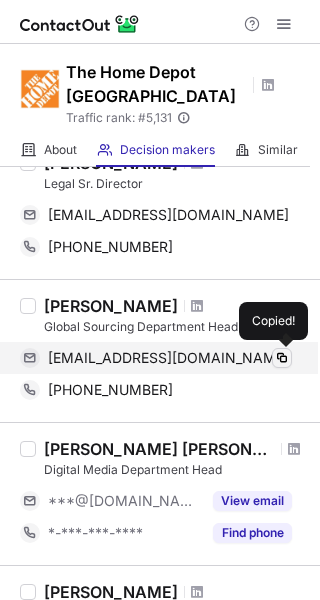 click at bounding box center [282, 358] 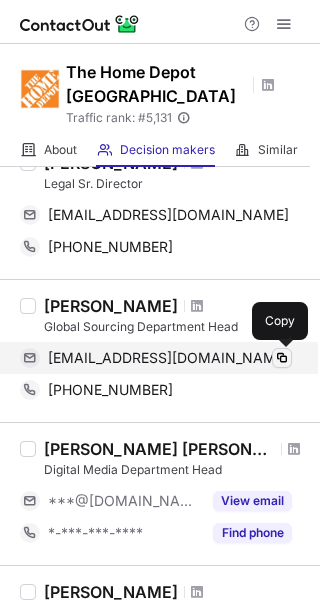 click at bounding box center (282, 358) 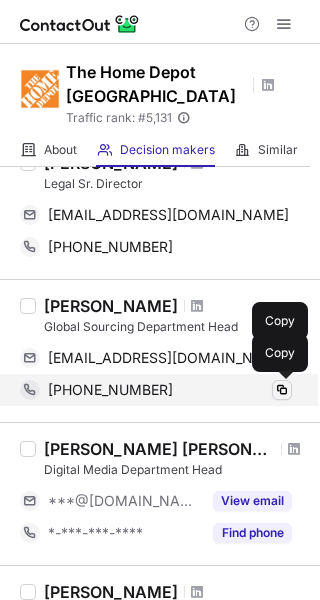 click at bounding box center (282, 390) 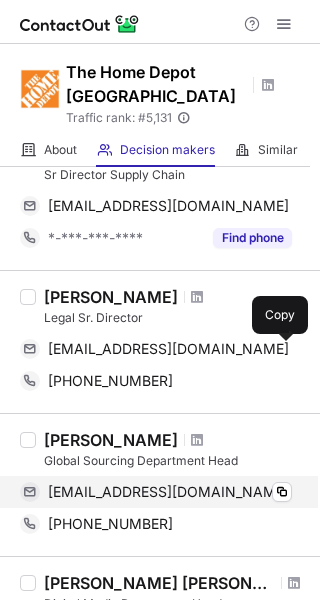 scroll, scrollTop: 645, scrollLeft: 0, axis: vertical 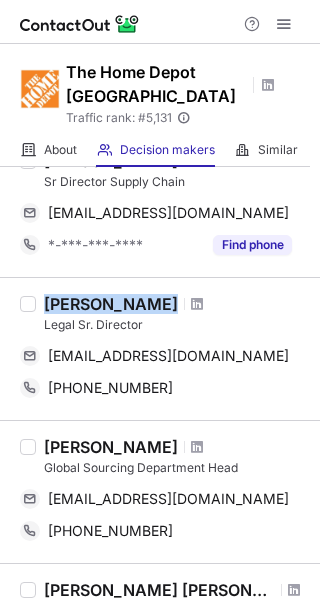 drag, startPoint x: 145, startPoint y: 302, endPoint x: 44, endPoint y: 307, distance: 101.12369 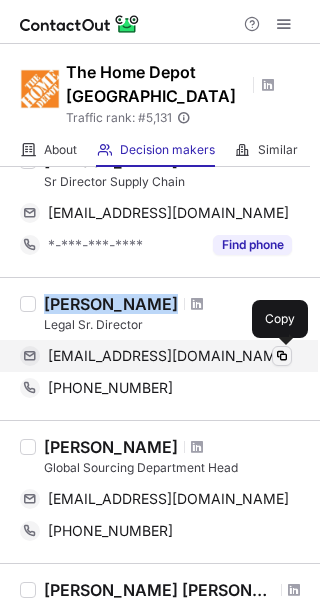 click at bounding box center [282, 356] 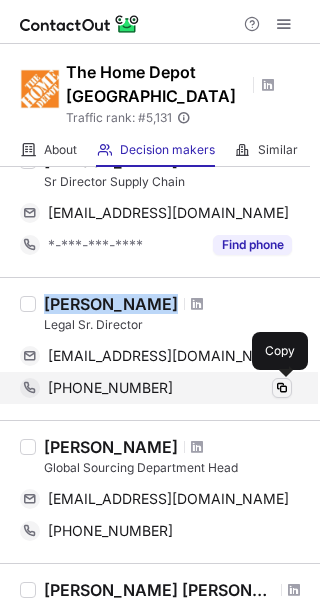click at bounding box center (282, 388) 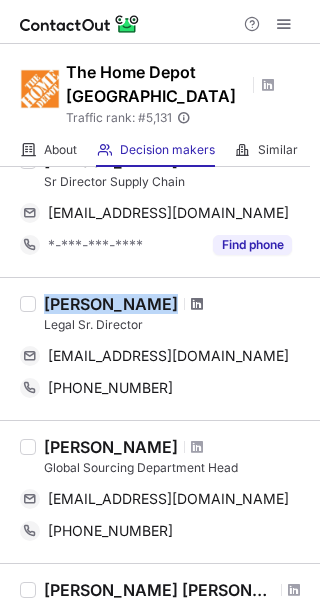 click at bounding box center [197, 304] 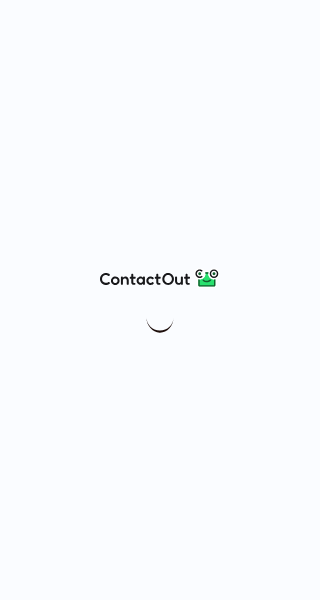scroll, scrollTop: 0, scrollLeft: 0, axis: both 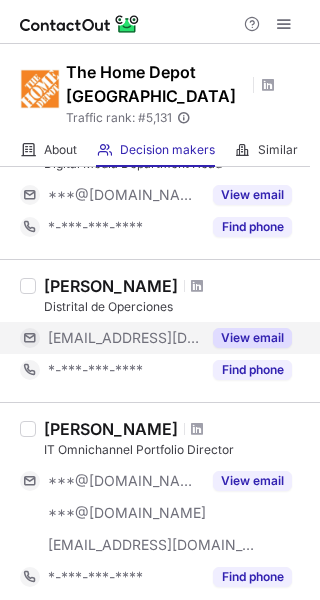 click on "View email" at bounding box center [252, 338] 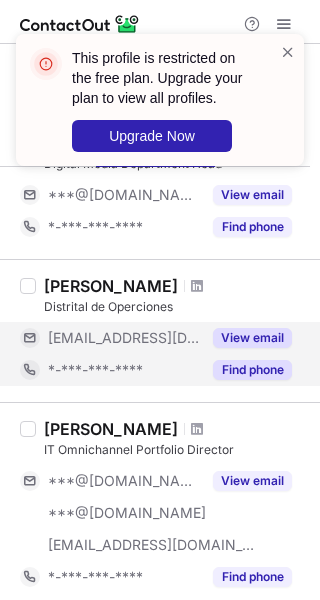 click on "Find phone" at bounding box center [252, 370] 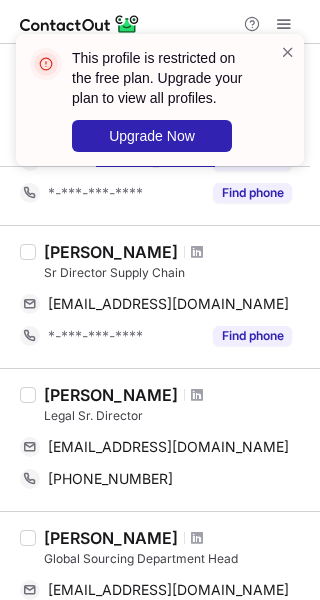 scroll, scrollTop: 604, scrollLeft: 0, axis: vertical 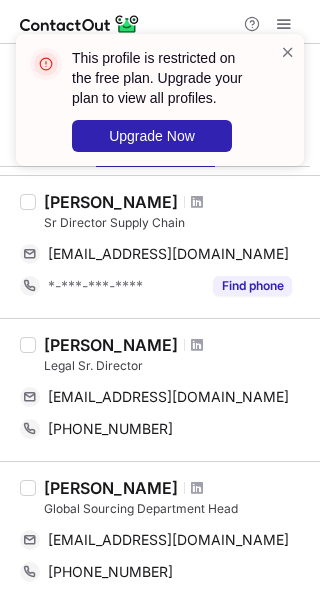 drag, startPoint x: 179, startPoint y: 199, endPoint x: 43, endPoint y: 195, distance: 136.0588 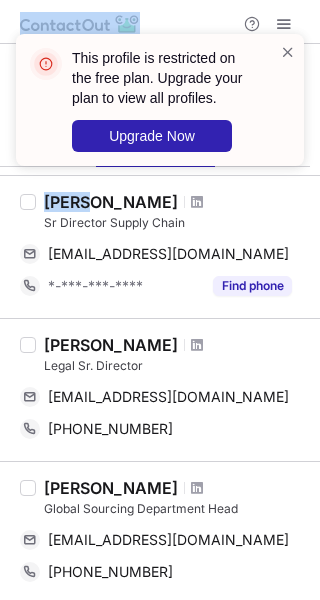 drag, startPoint x: 176, startPoint y: 201, endPoint x: 84, endPoint y: 212, distance: 92.65527 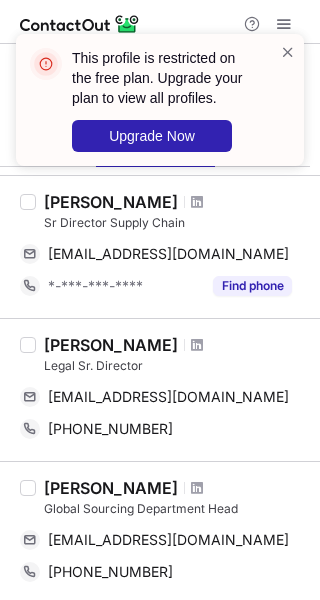 click on "Alejandro Valdez Sr Director Supply Chain" at bounding box center [176, 212] 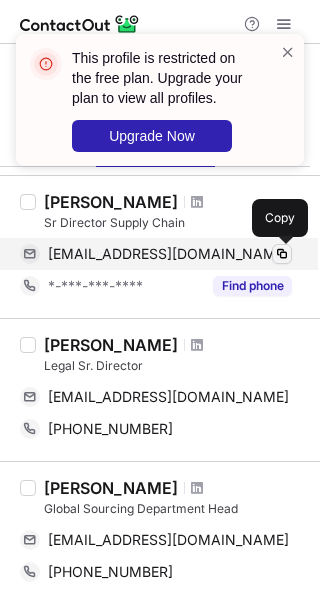 click at bounding box center (282, 254) 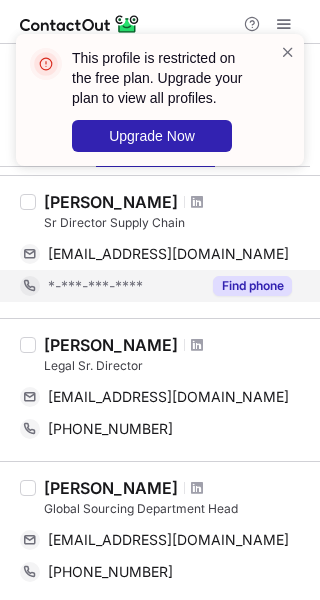 click on "Find phone" at bounding box center (252, 286) 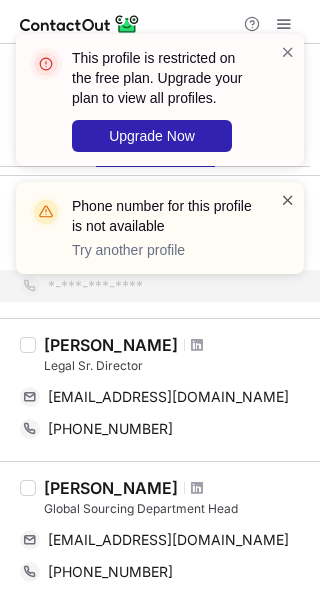 click at bounding box center [288, 200] 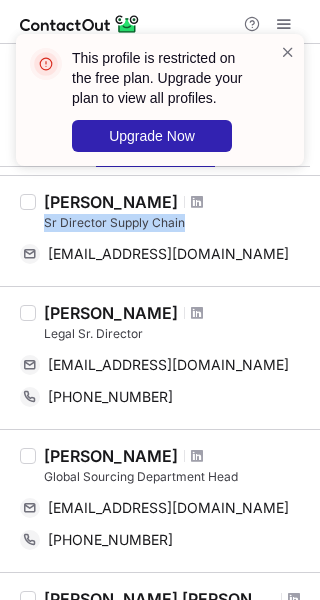 drag, startPoint x: 194, startPoint y: 218, endPoint x: 41, endPoint y: 230, distance: 153.46986 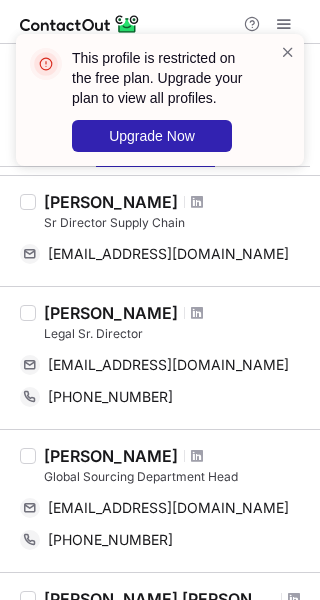 click on "This profile is restricted on the free plan. Upgrade your plan to view all profiles. Upgrade Now" at bounding box center (160, 108) 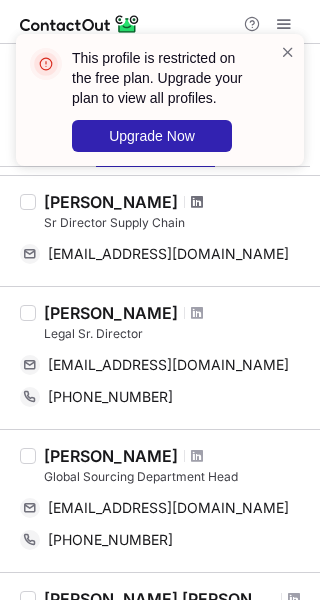 click at bounding box center (197, 202) 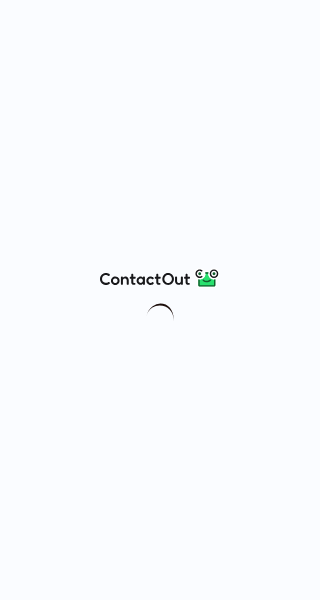 scroll, scrollTop: 0, scrollLeft: 0, axis: both 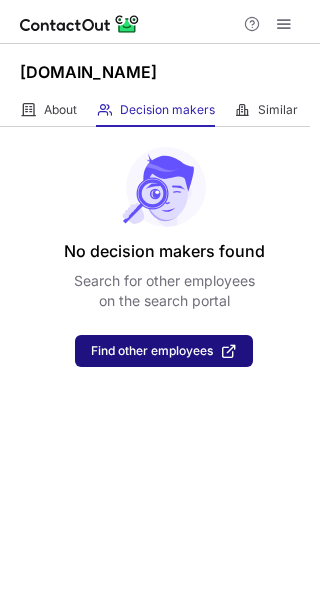 click on "Find other employees" at bounding box center [152, 351] 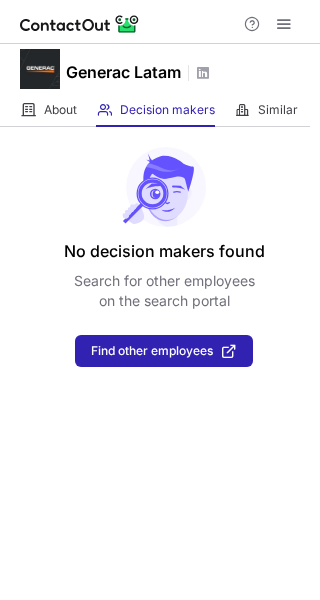 scroll, scrollTop: 0, scrollLeft: 0, axis: both 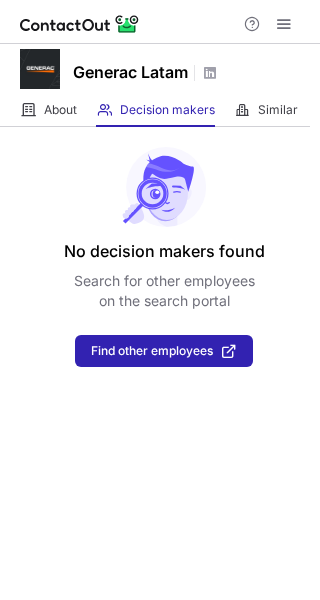 click on "No decision makers found Search for other employees   on the search portal Find other employees" at bounding box center (160, 363) 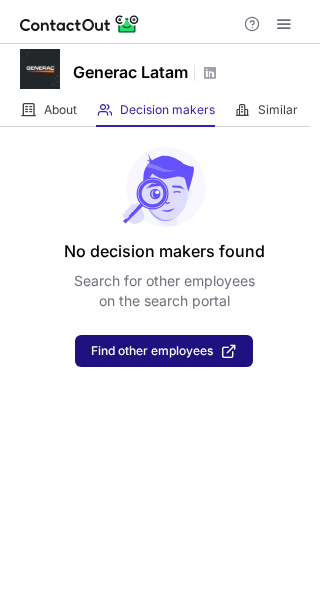 click on "Find other employees" at bounding box center [152, 351] 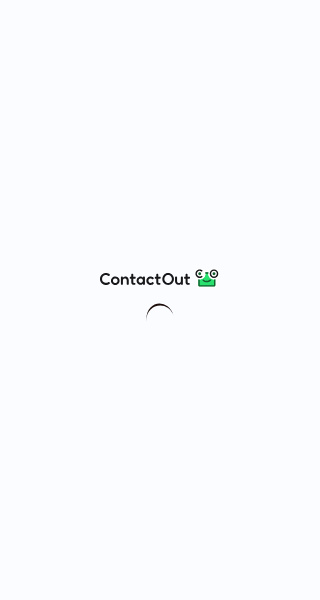 scroll, scrollTop: 0, scrollLeft: 0, axis: both 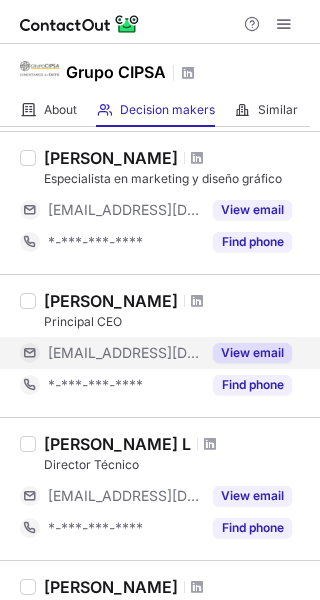 click on "View email" at bounding box center [252, 353] 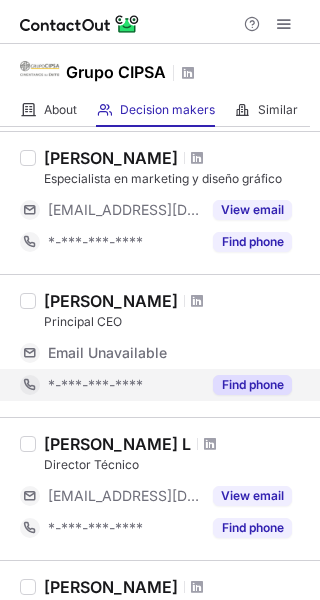 click on "Find phone" at bounding box center (252, 385) 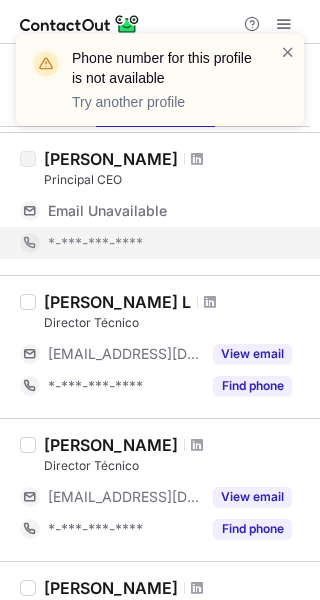 scroll, scrollTop: 403, scrollLeft: 0, axis: vertical 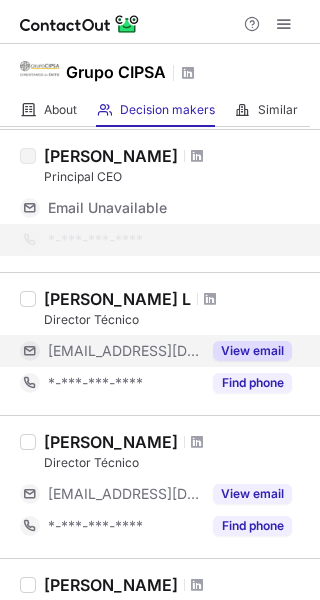 click on "View email" at bounding box center [252, 351] 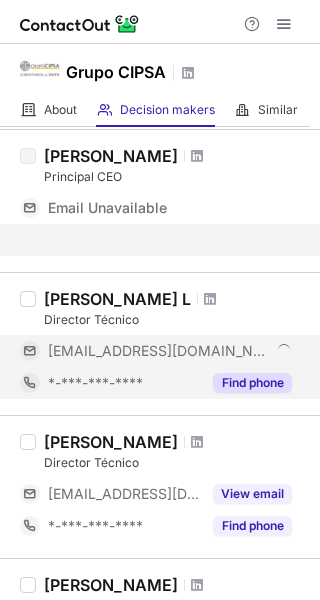 click on "Find phone" at bounding box center (252, 383) 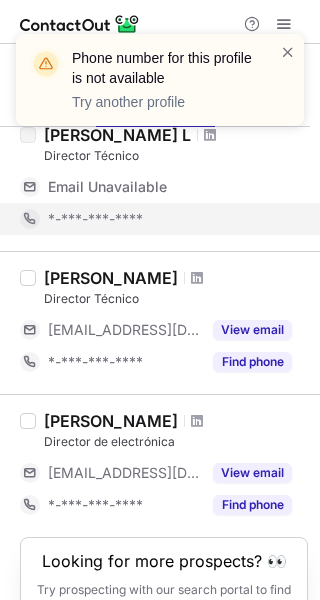 scroll, scrollTop: 569, scrollLeft: 0, axis: vertical 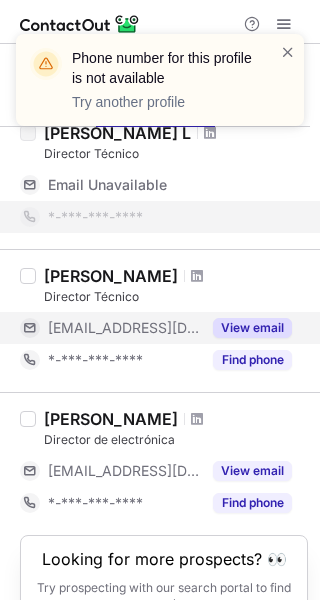 click on "View email" at bounding box center [252, 328] 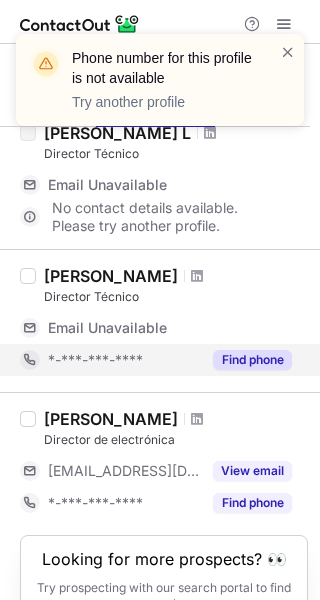 click on "Find phone" at bounding box center (252, 360) 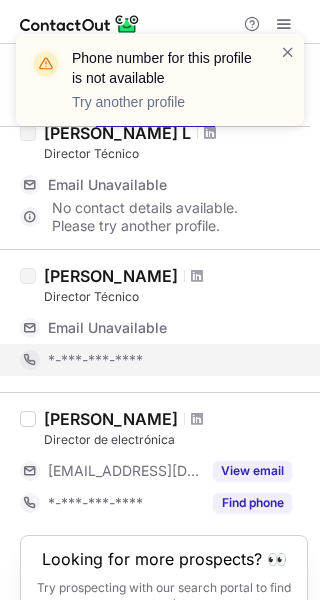 scroll, scrollTop: 624, scrollLeft: 0, axis: vertical 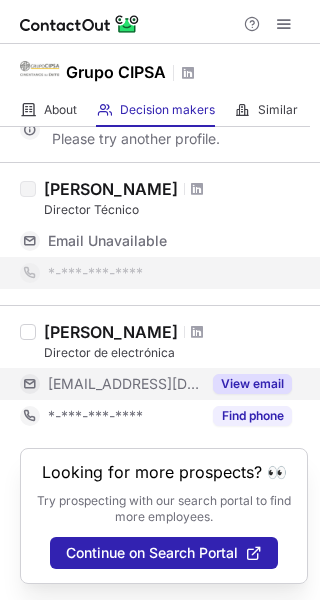 click on "View email" at bounding box center [252, 384] 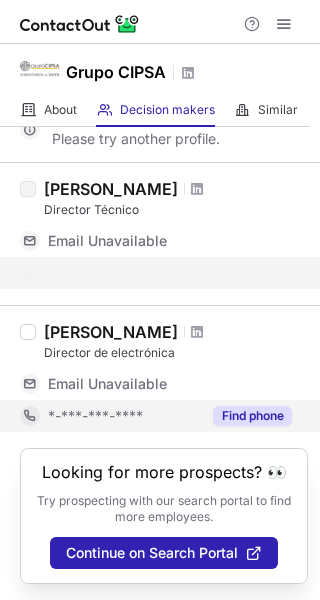 click on "Find phone" at bounding box center (252, 416) 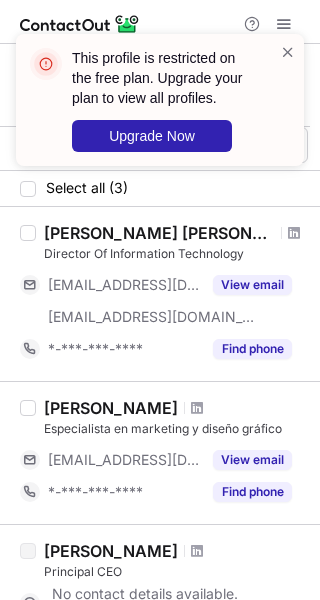 scroll, scrollTop: 0, scrollLeft: 0, axis: both 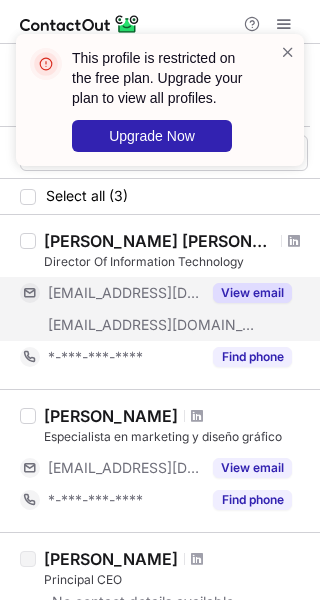 click on "View email" at bounding box center [252, 293] 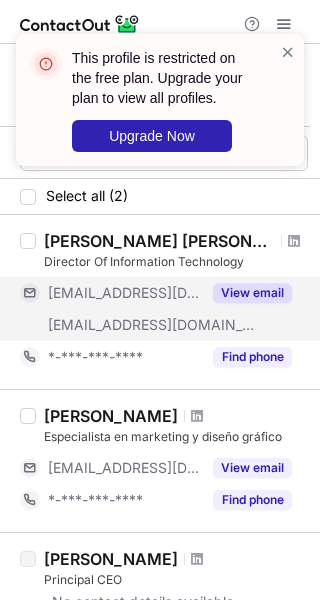 click on "View email" at bounding box center (252, 293) 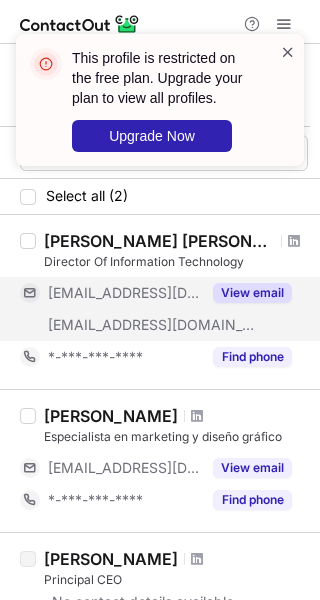 click at bounding box center [288, 52] 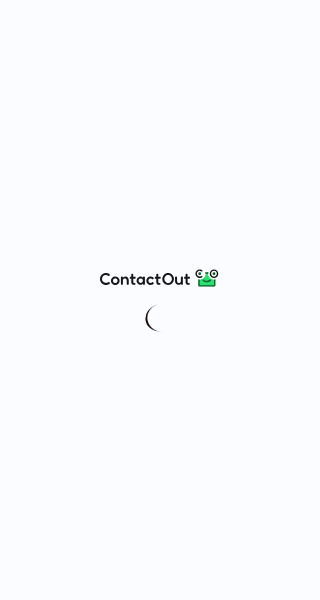 scroll, scrollTop: 0, scrollLeft: 0, axis: both 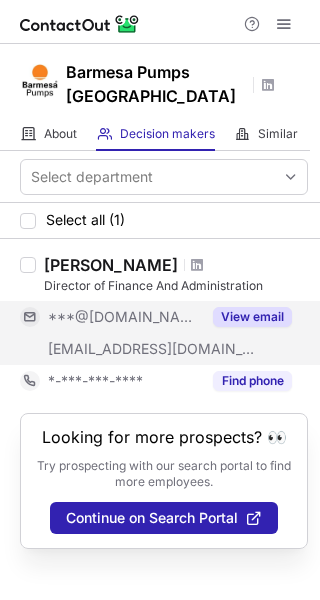 click on "View email" at bounding box center [252, 317] 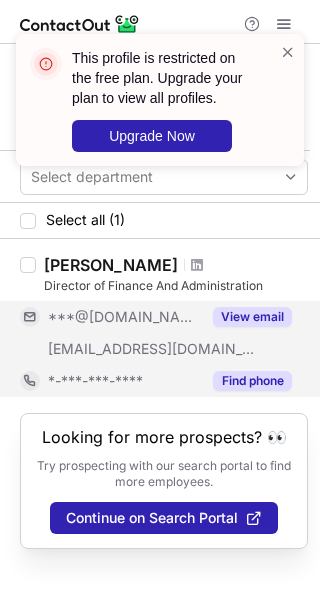 click on "Find phone" at bounding box center [252, 381] 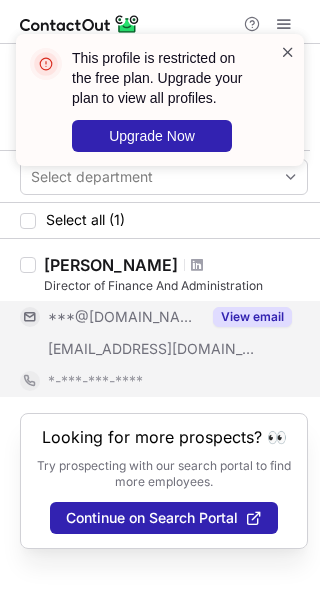 click at bounding box center (288, 52) 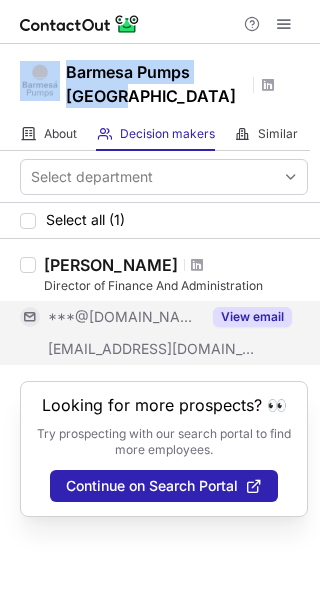 drag, startPoint x: 104, startPoint y: 90, endPoint x: 21, endPoint y: 73, distance: 84.723076 